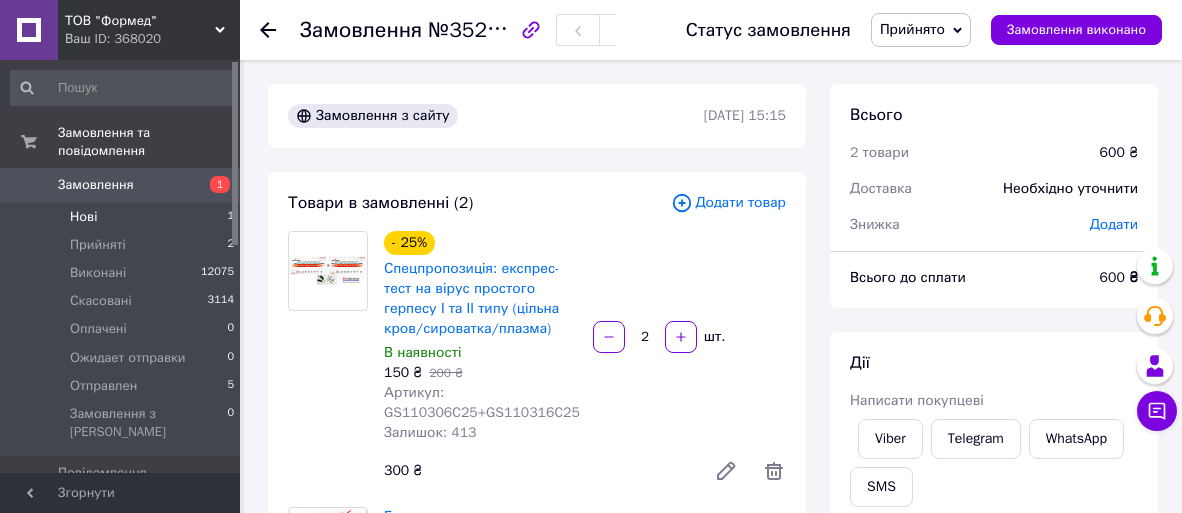 scroll, scrollTop: 299, scrollLeft: 0, axis: vertical 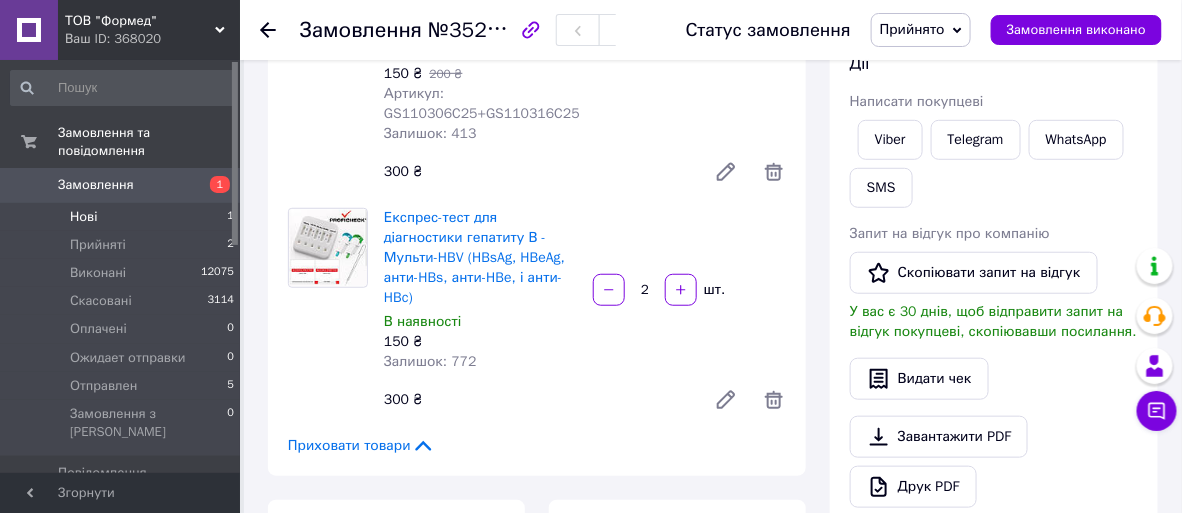 click on "Нові" at bounding box center (83, 217) 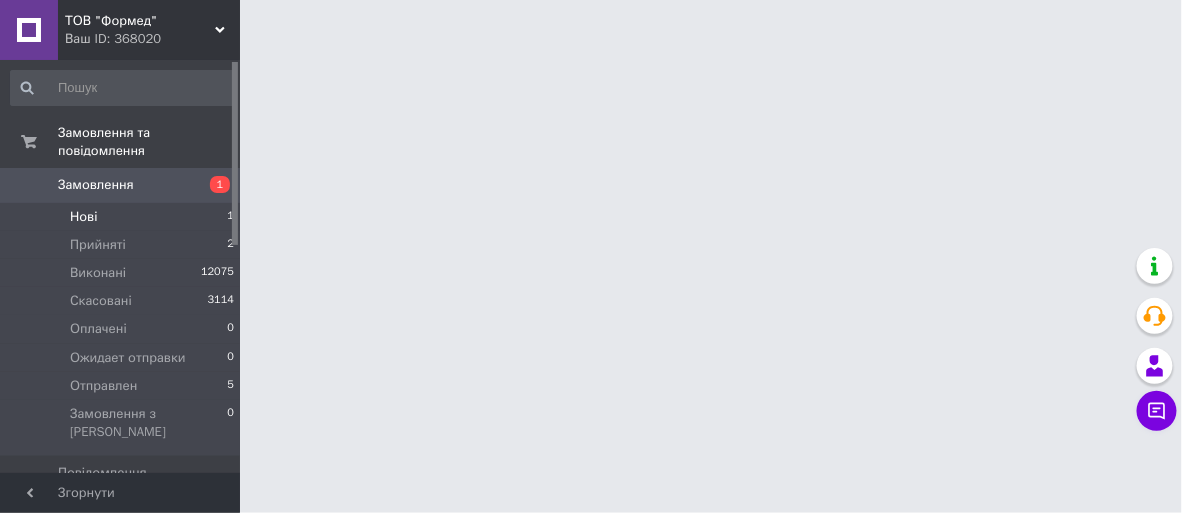 scroll, scrollTop: 0, scrollLeft: 0, axis: both 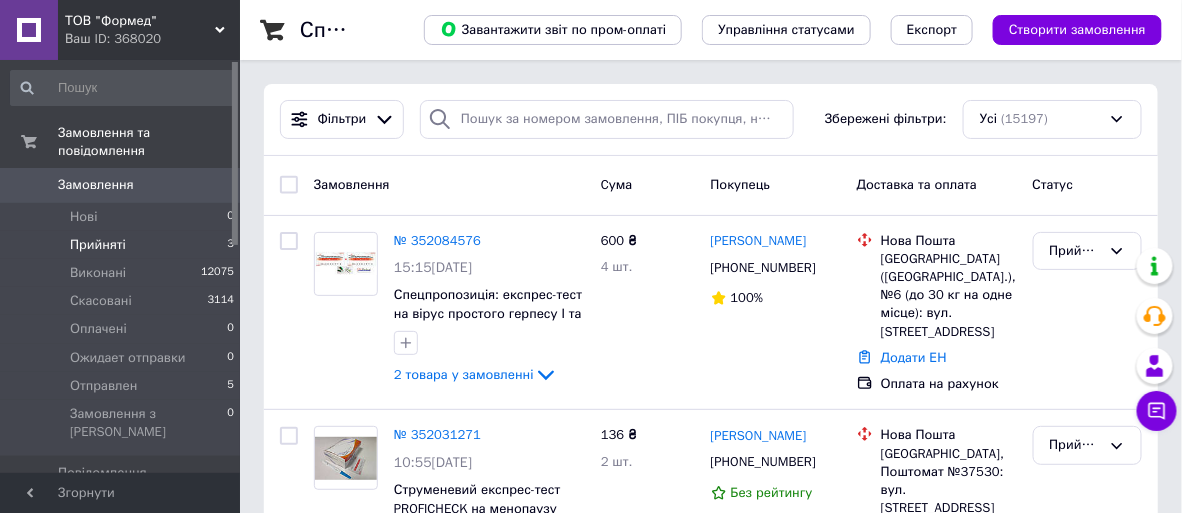 click on "Прийняті" at bounding box center (98, 245) 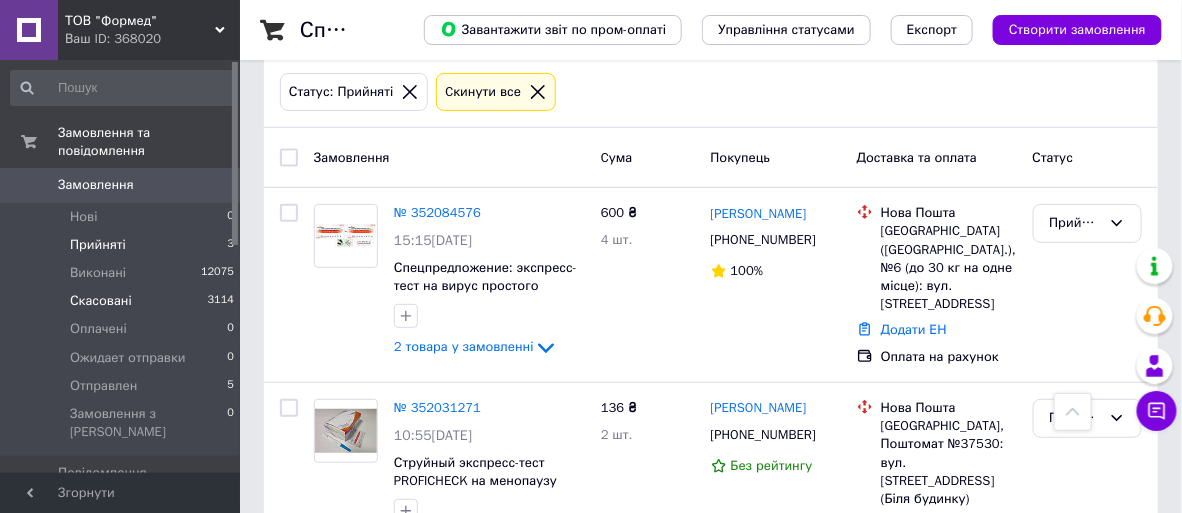 scroll, scrollTop: 0, scrollLeft: 0, axis: both 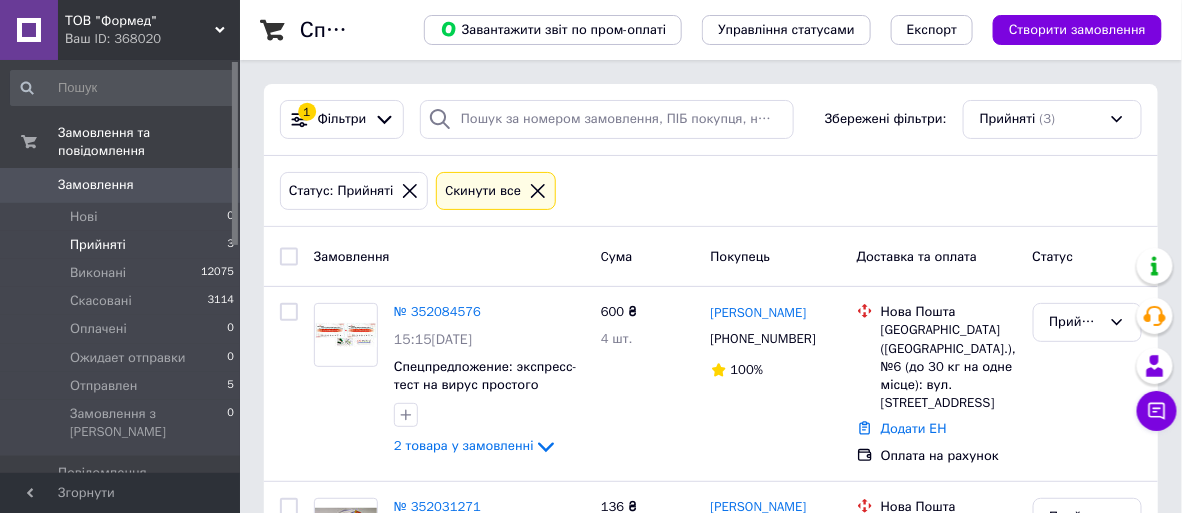 click on "Прийняті" at bounding box center [98, 245] 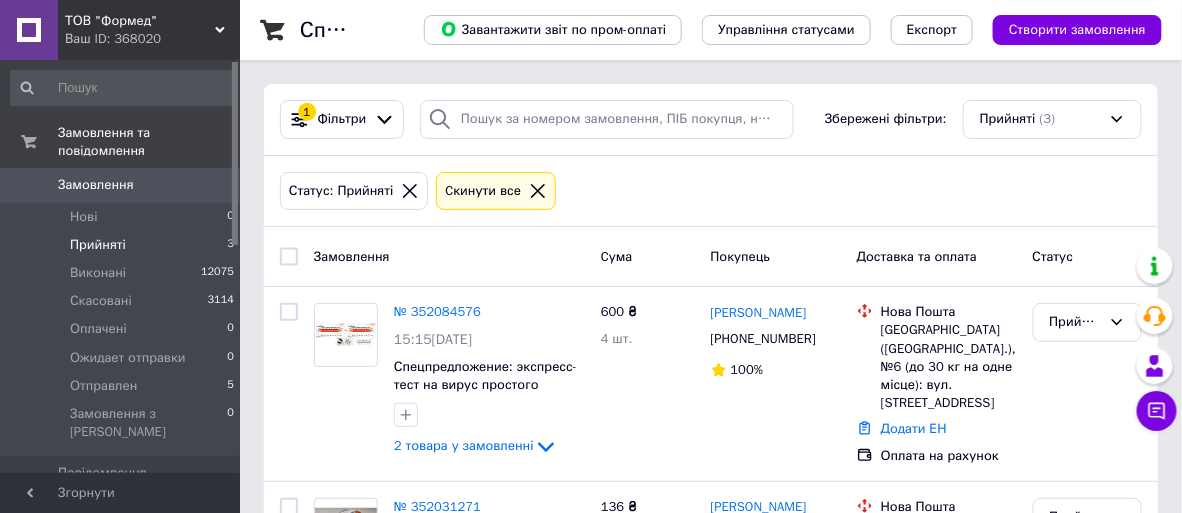click on "Прийняті" at bounding box center (98, 245) 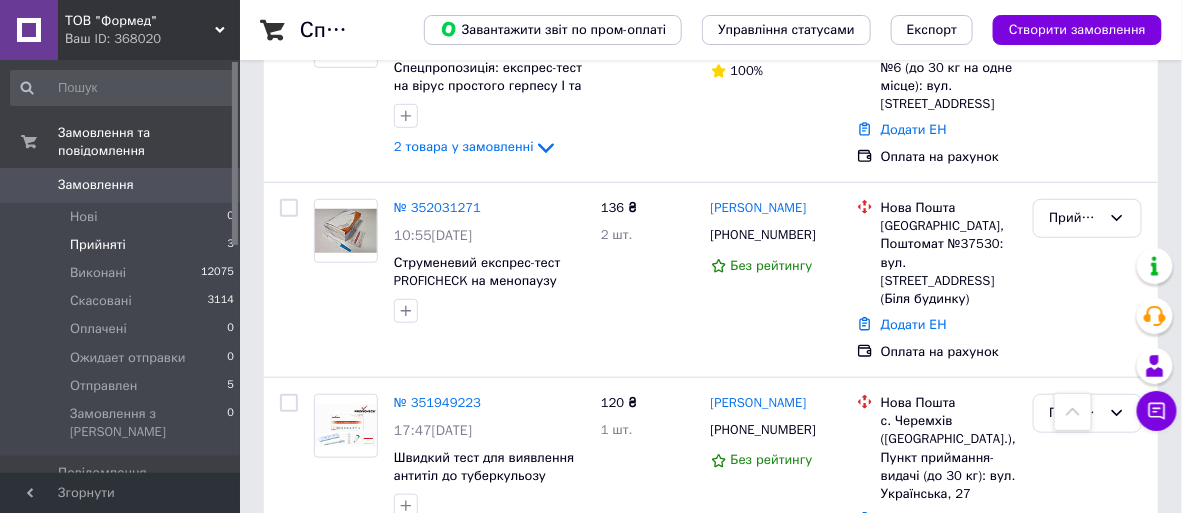 scroll, scrollTop: 0, scrollLeft: 0, axis: both 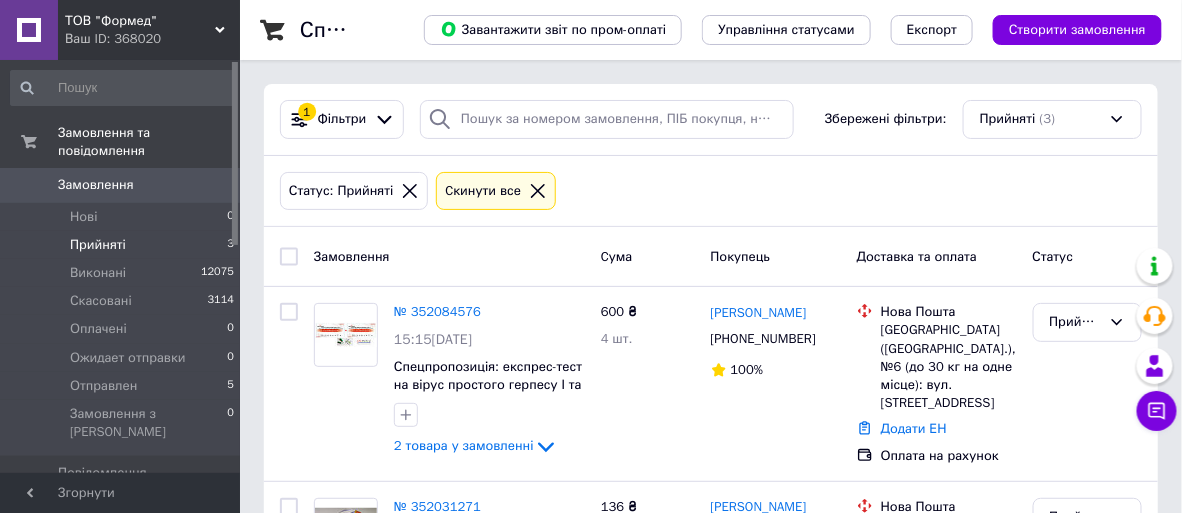 click on "Прийняті" at bounding box center (98, 245) 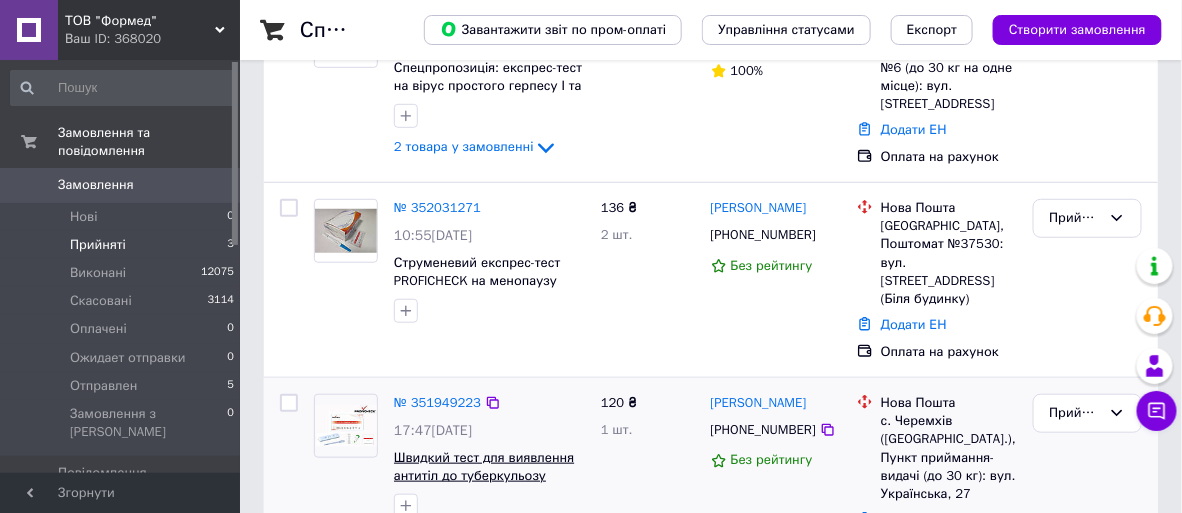scroll, scrollTop: 354, scrollLeft: 0, axis: vertical 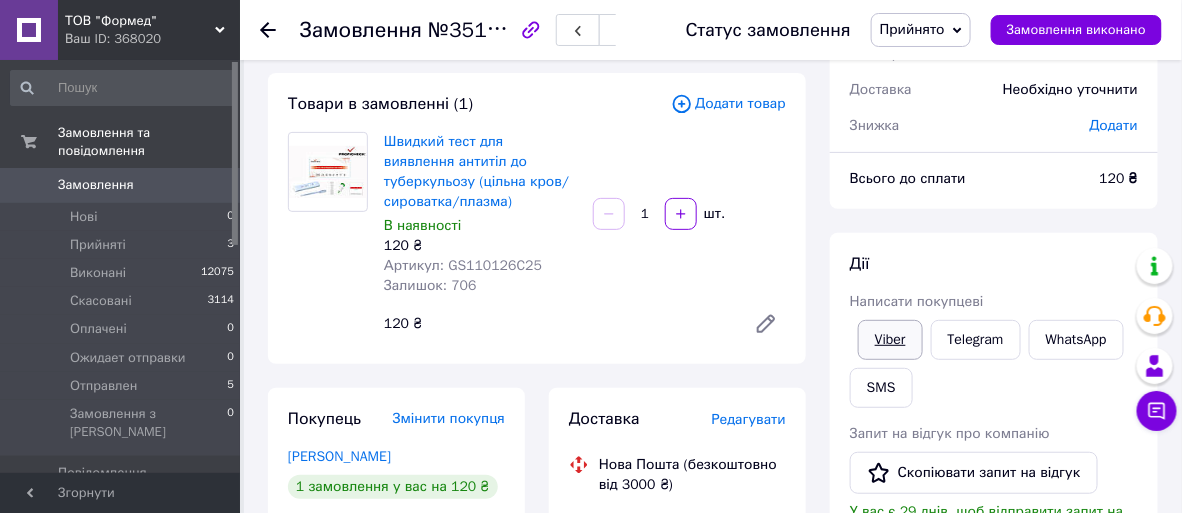 click on "Viber" at bounding box center [890, 340] 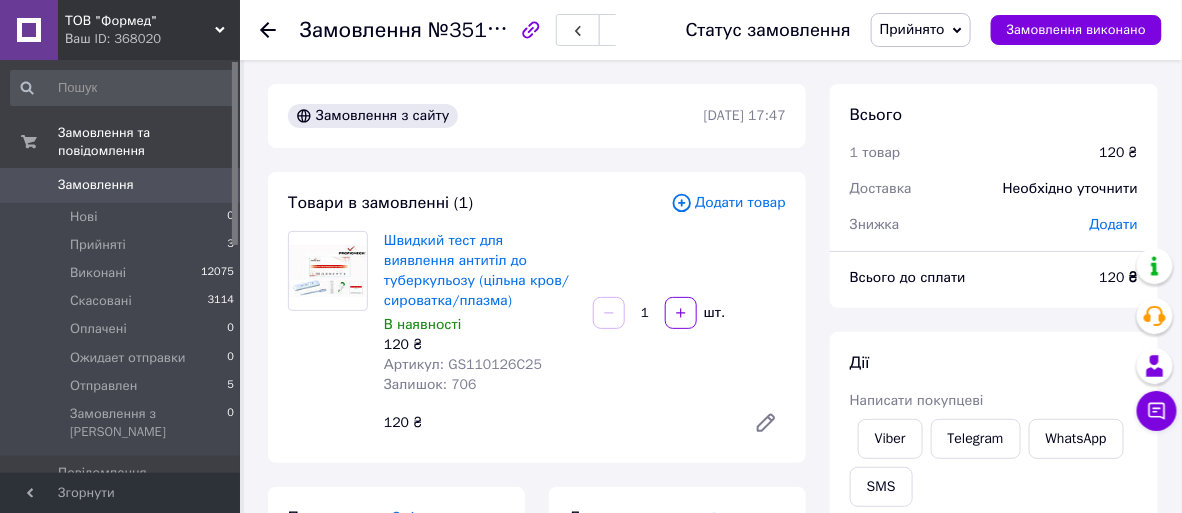 scroll, scrollTop: 200, scrollLeft: 0, axis: vertical 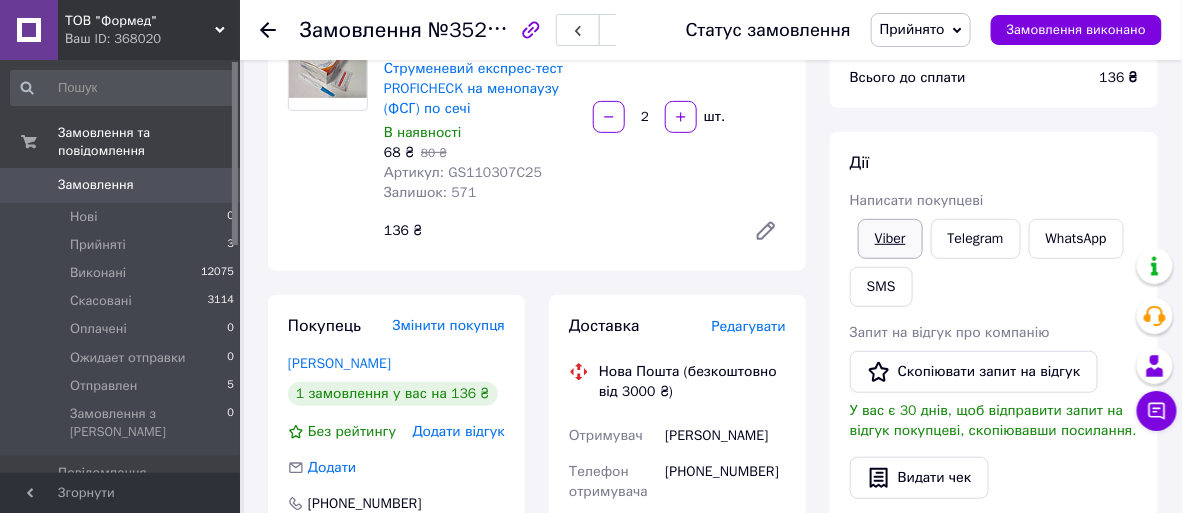 click on "Viber" at bounding box center [890, 239] 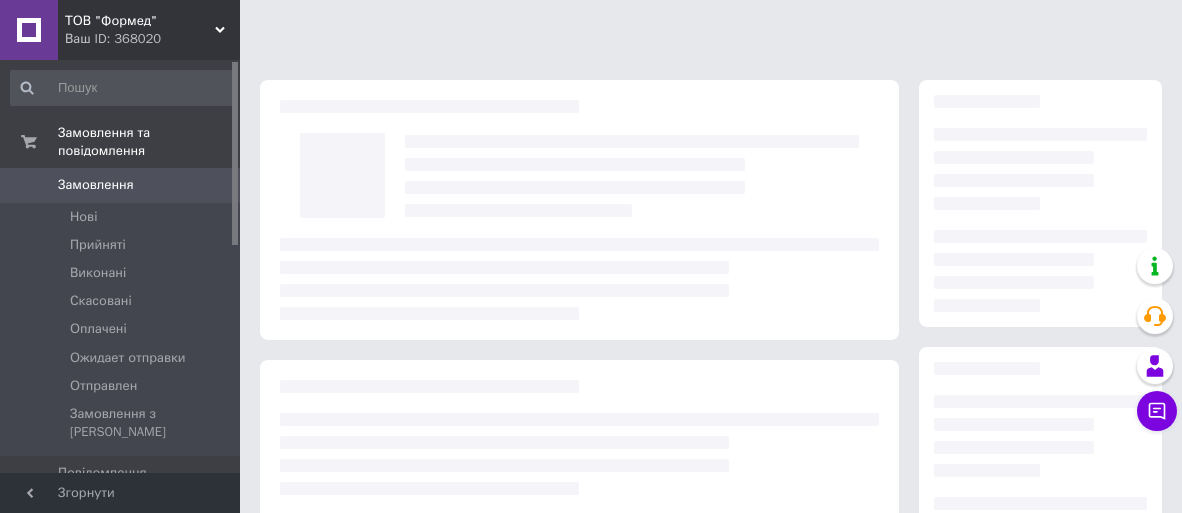 scroll, scrollTop: 0, scrollLeft: 0, axis: both 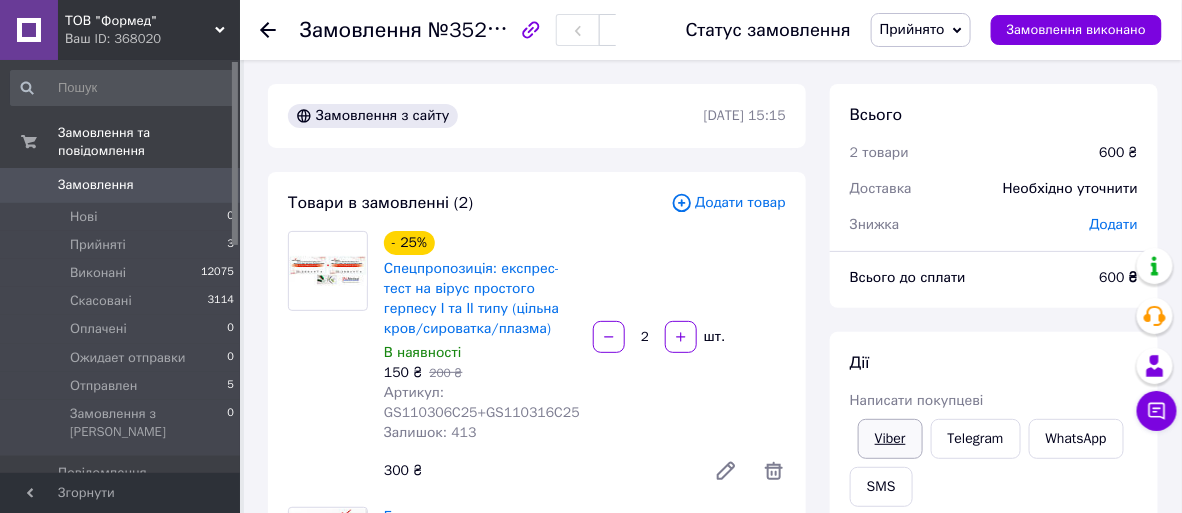 click on "Viber" at bounding box center [890, 439] 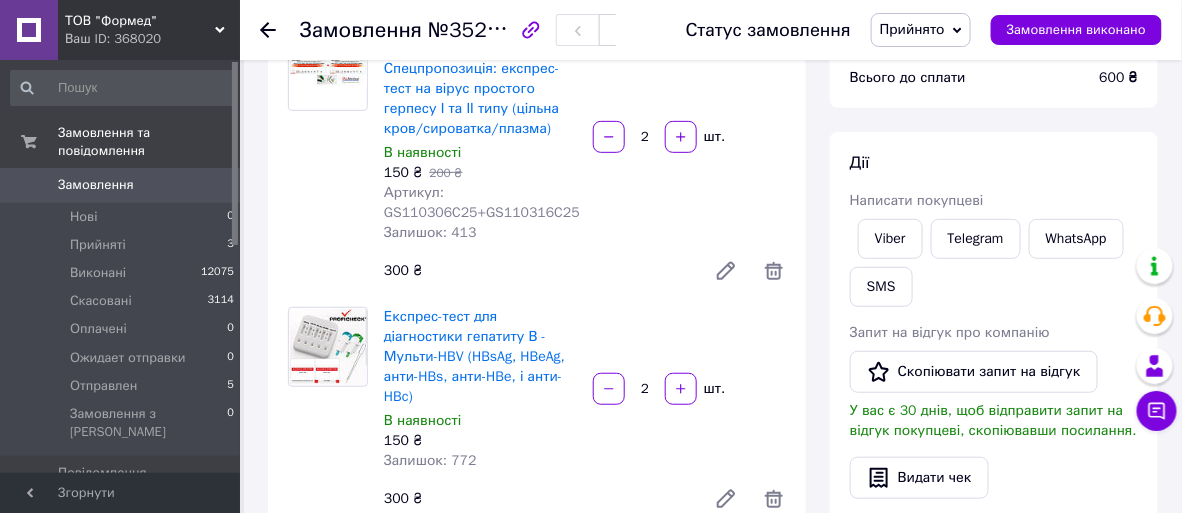 scroll, scrollTop: 99, scrollLeft: 0, axis: vertical 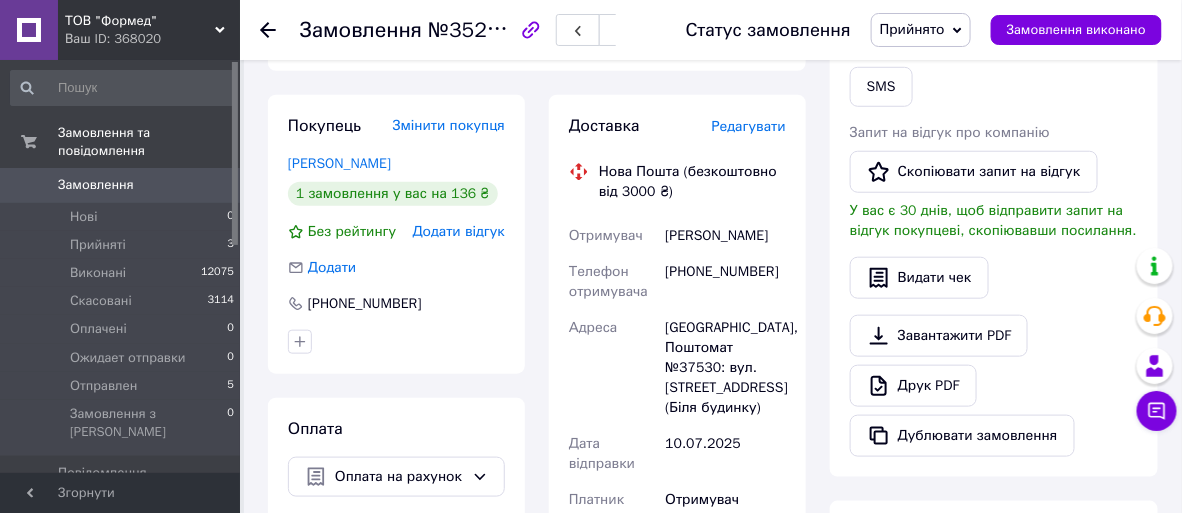 click on "Редагувати" at bounding box center [749, 126] 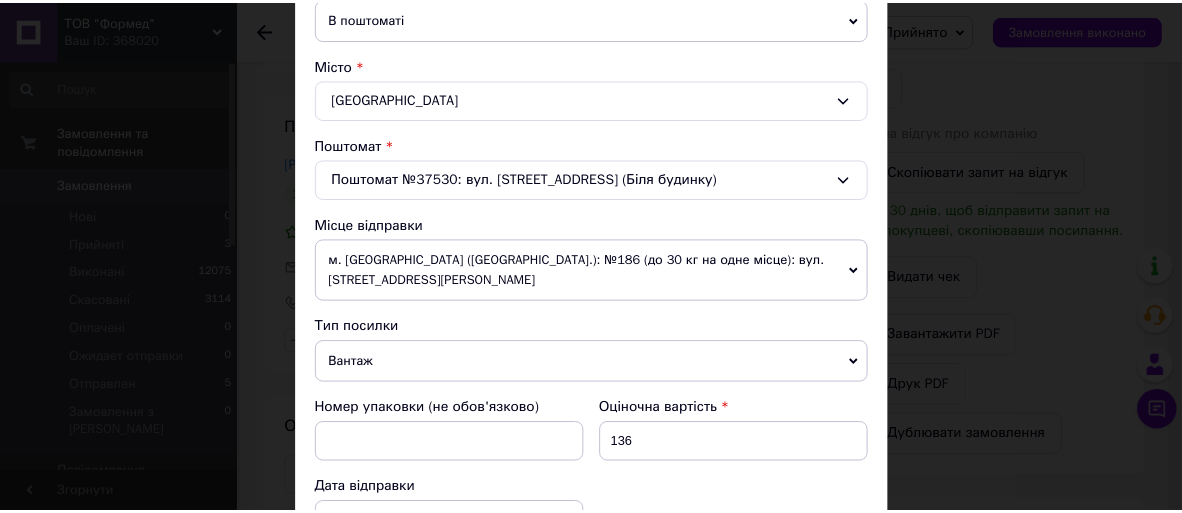 scroll, scrollTop: 860, scrollLeft: 0, axis: vertical 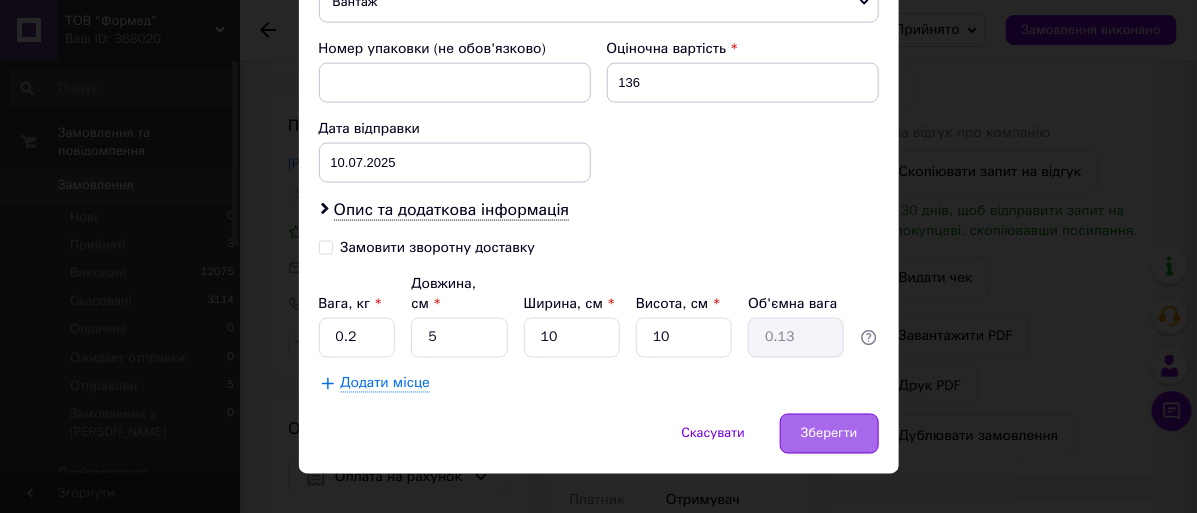 click on "Зберегти" at bounding box center (829, 434) 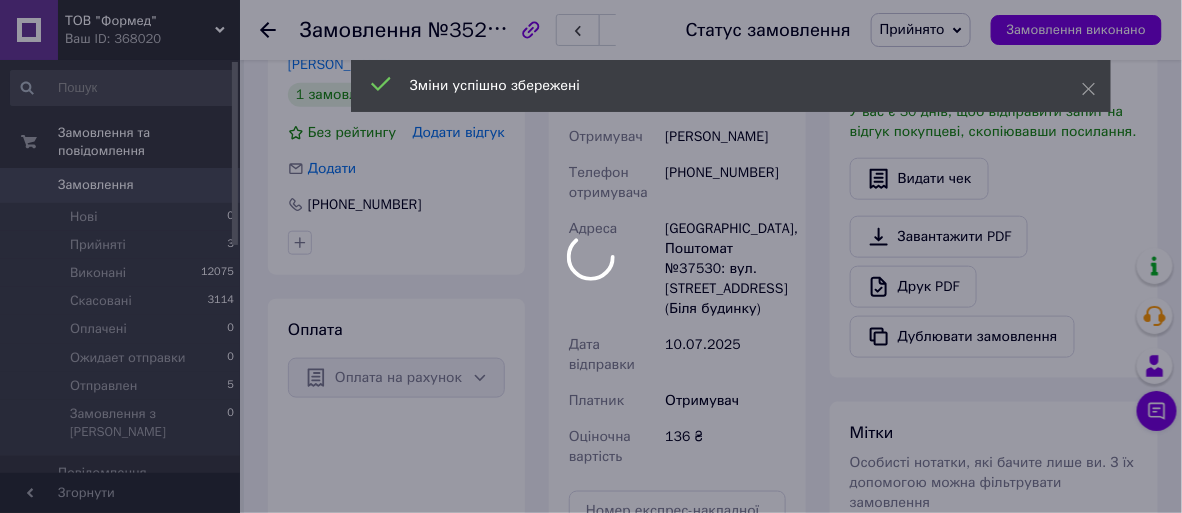 scroll, scrollTop: 886, scrollLeft: 0, axis: vertical 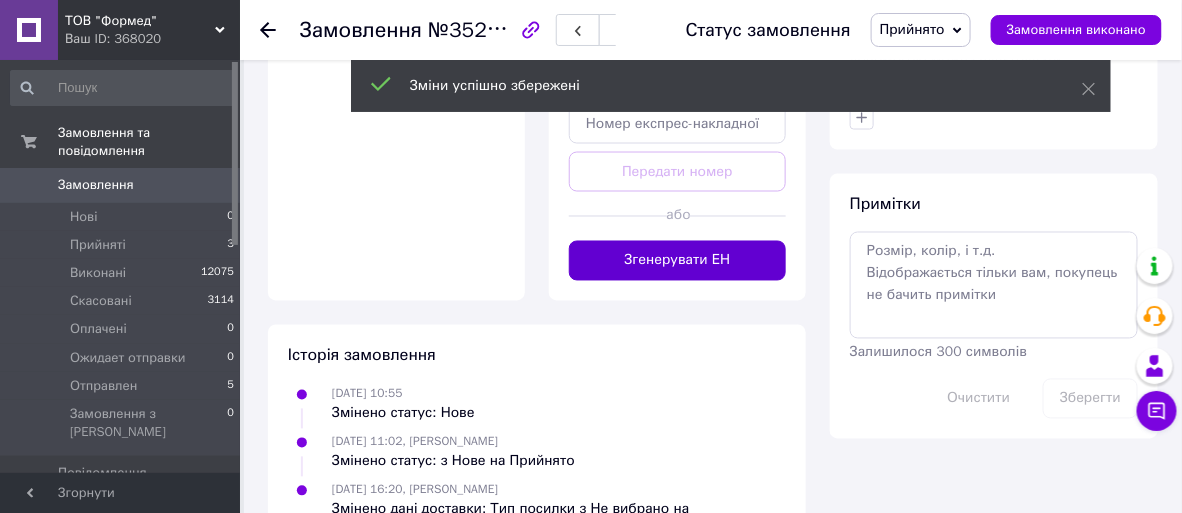 click on "Згенерувати ЕН" at bounding box center [677, 261] 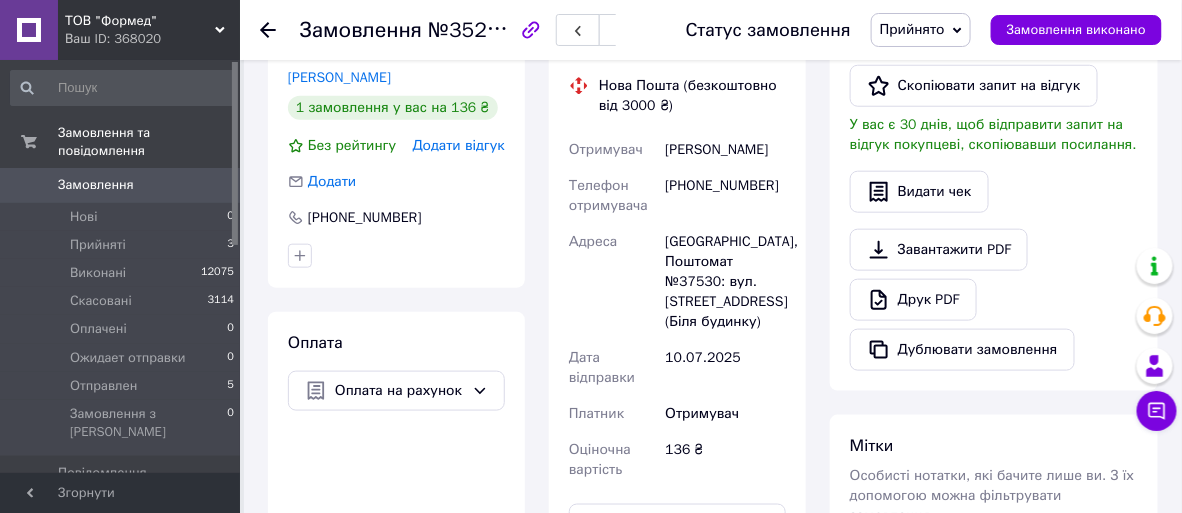 scroll, scrollTop: 386, scrollLeft: 0, axis: vertical 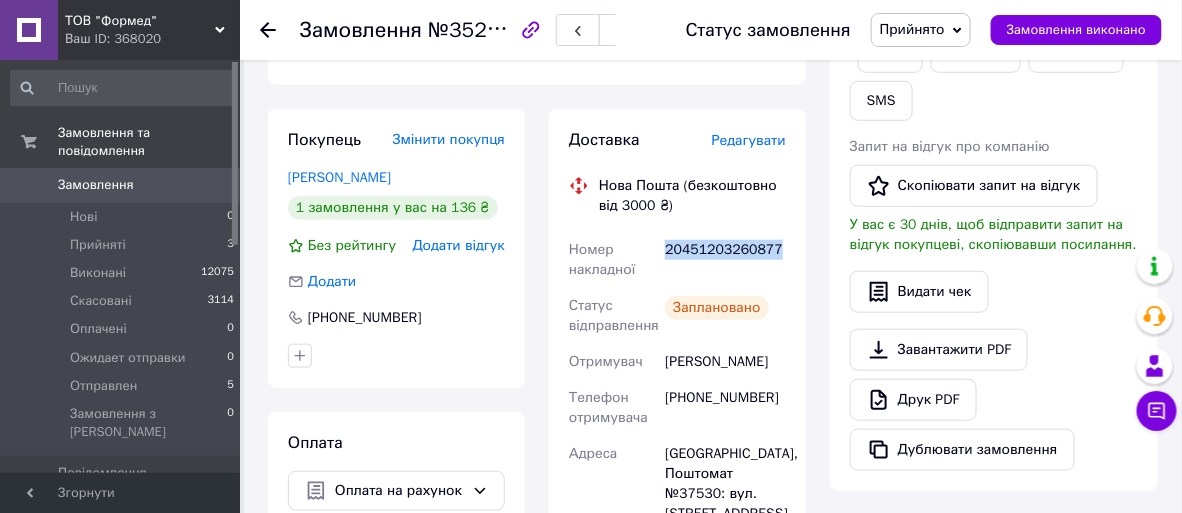 drag, startPoint x: 668, startPoint y: 255, endPoint x: 756, endPoint y: 250, distance: 88.14193 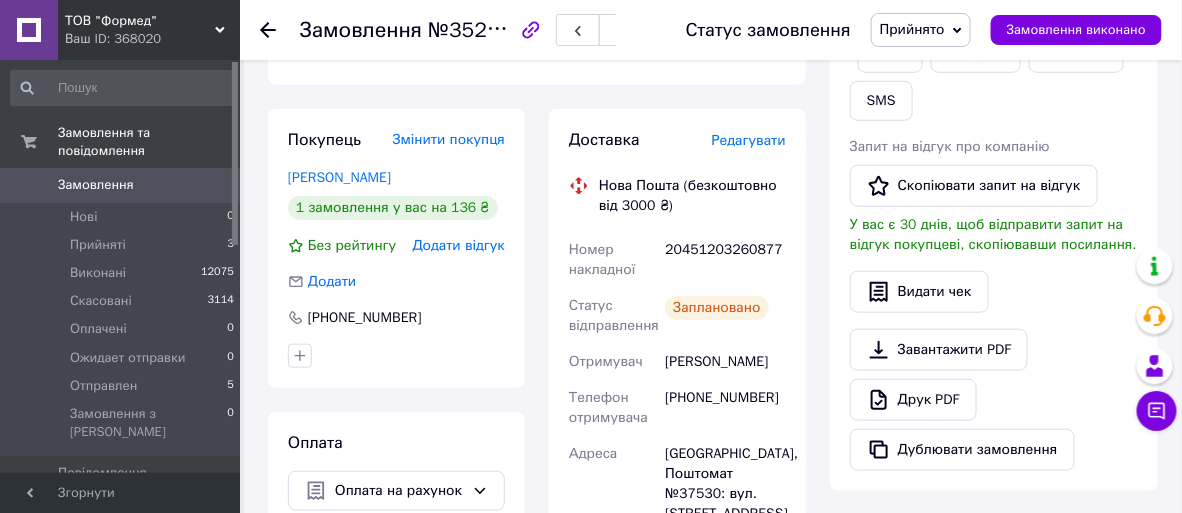 click 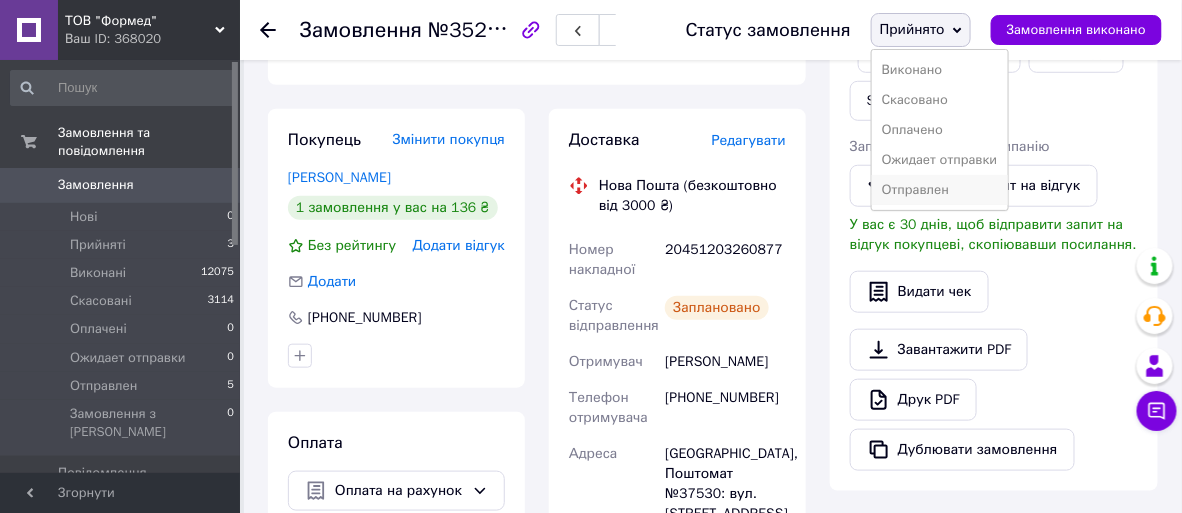 click on "Отправлен" at bounding box center (940, 190) 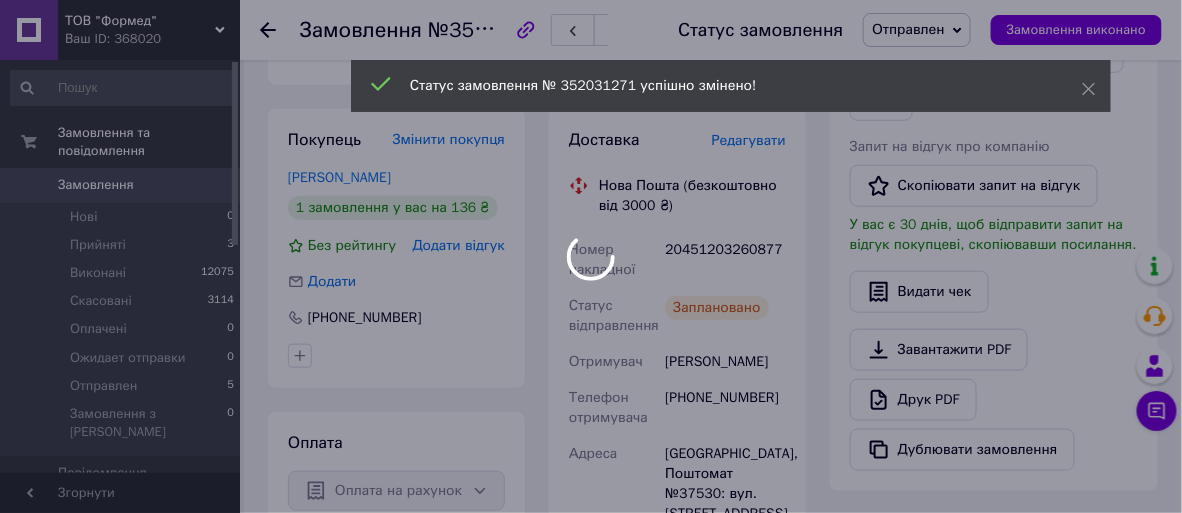 click at bounding box center (591, 256) 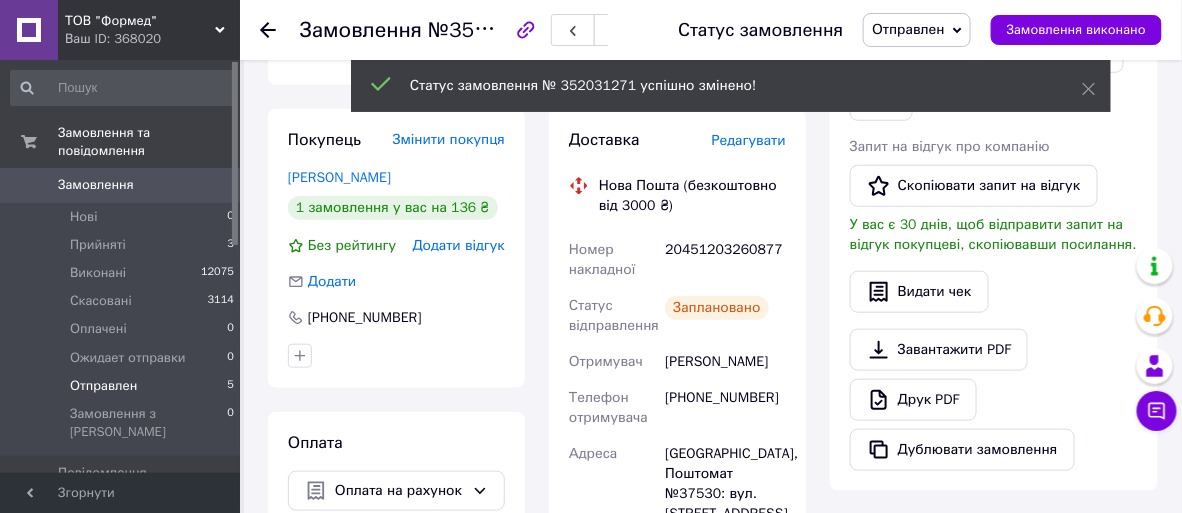 click on "Отправлен" at bounding box center [103, 386] 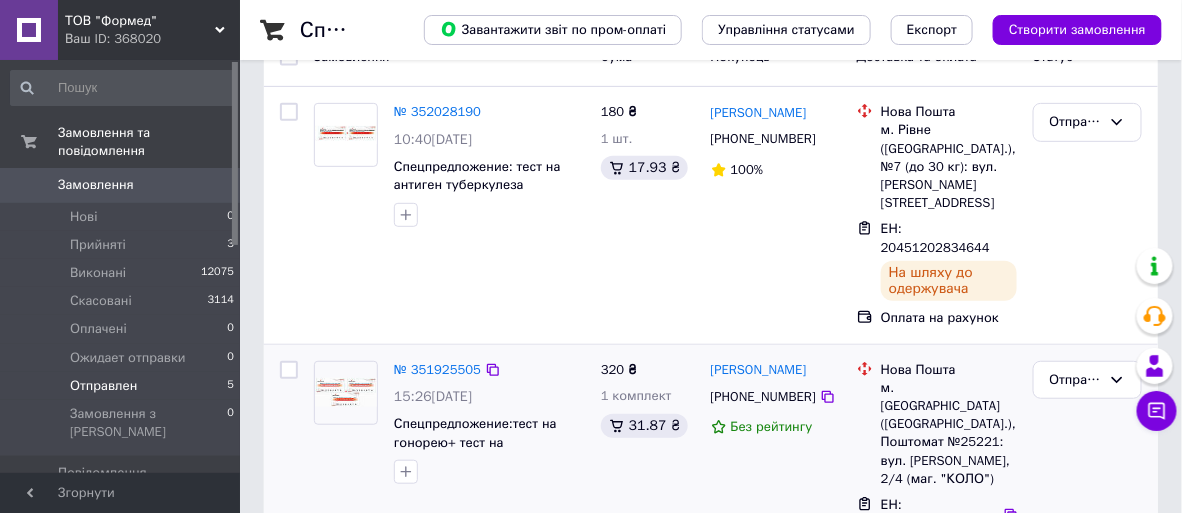 scroll, scrollTop: 400, scrollLeft: 0, axis: vertical 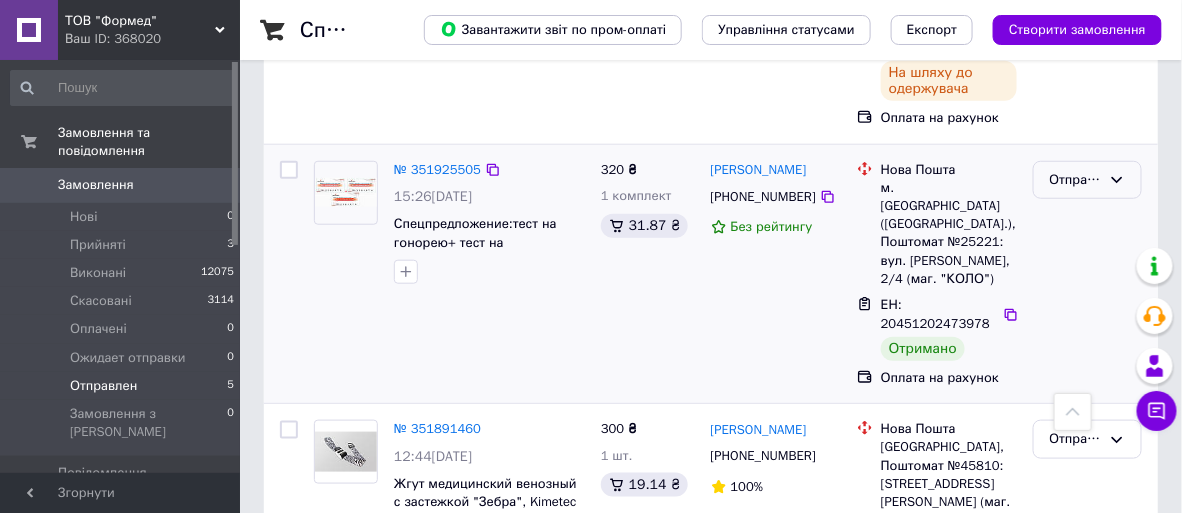 click 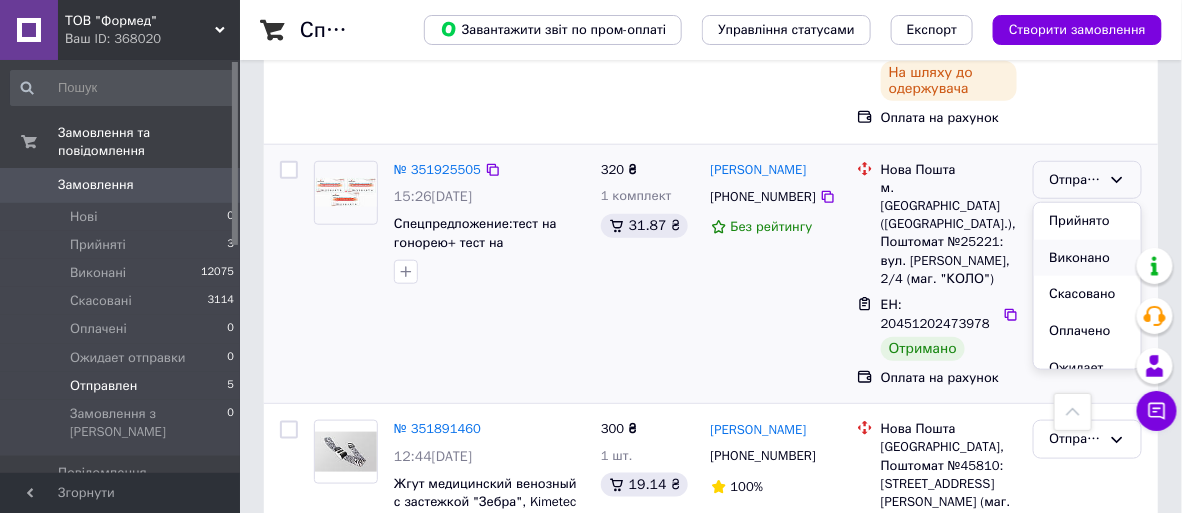 click on "Виконано" at bounding box center [1087, 258] 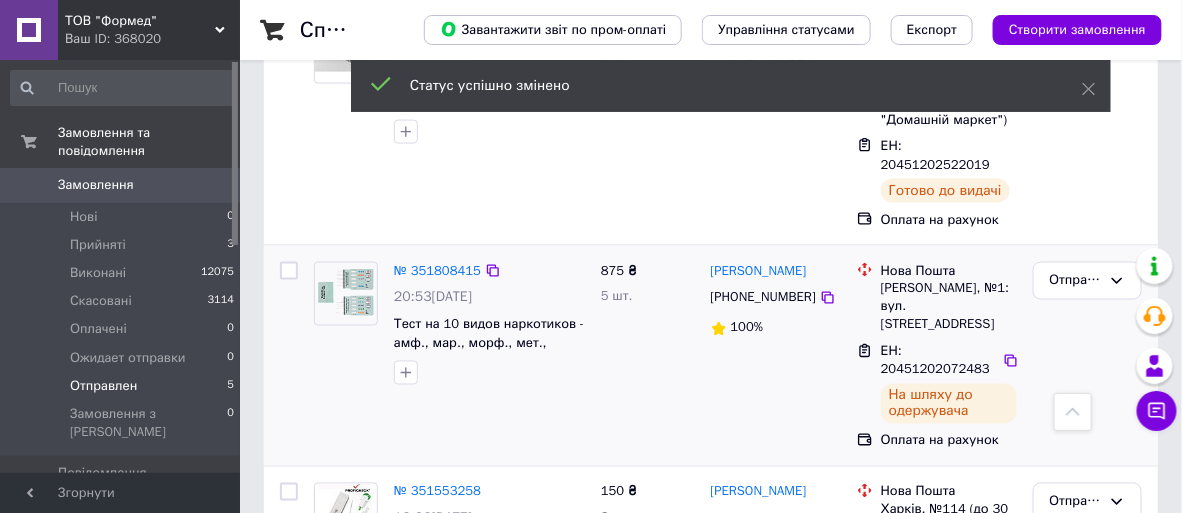 scroll, scrollTop: 887, scrollLeft: 0, axis: vertical 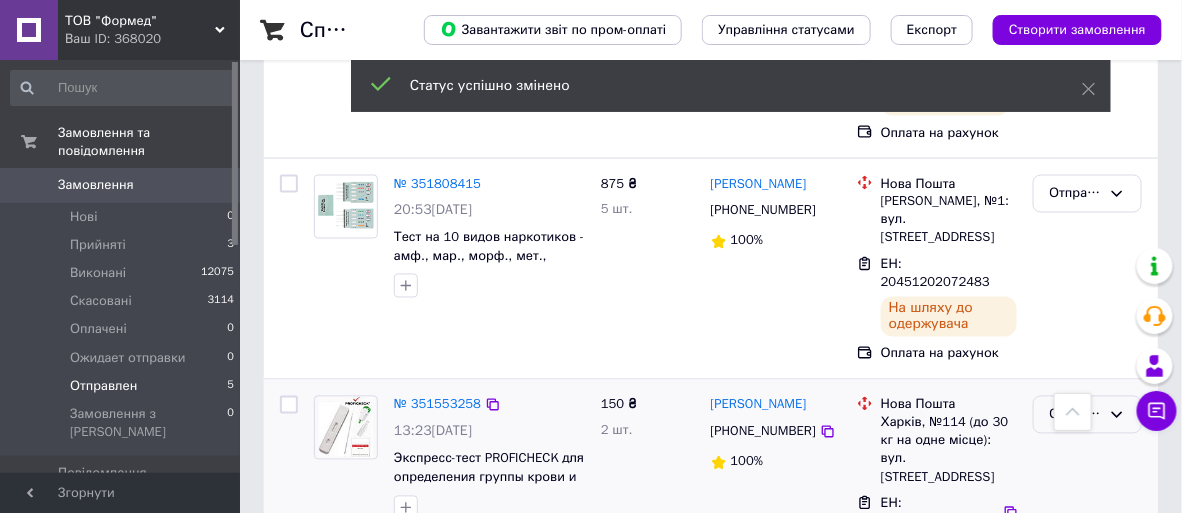 click 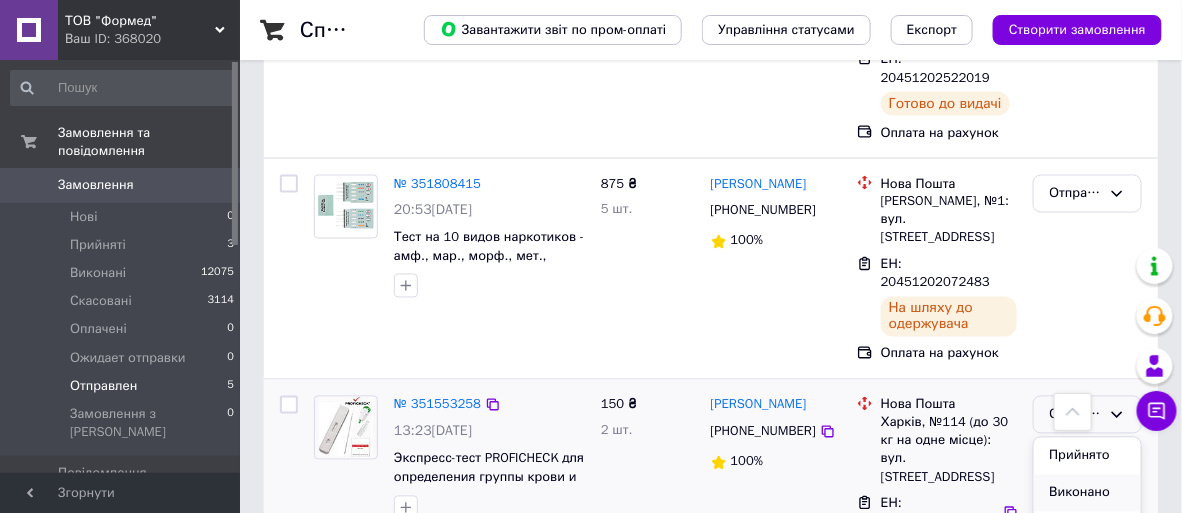 click on "Виконано" at bounding box center [1087, 493] 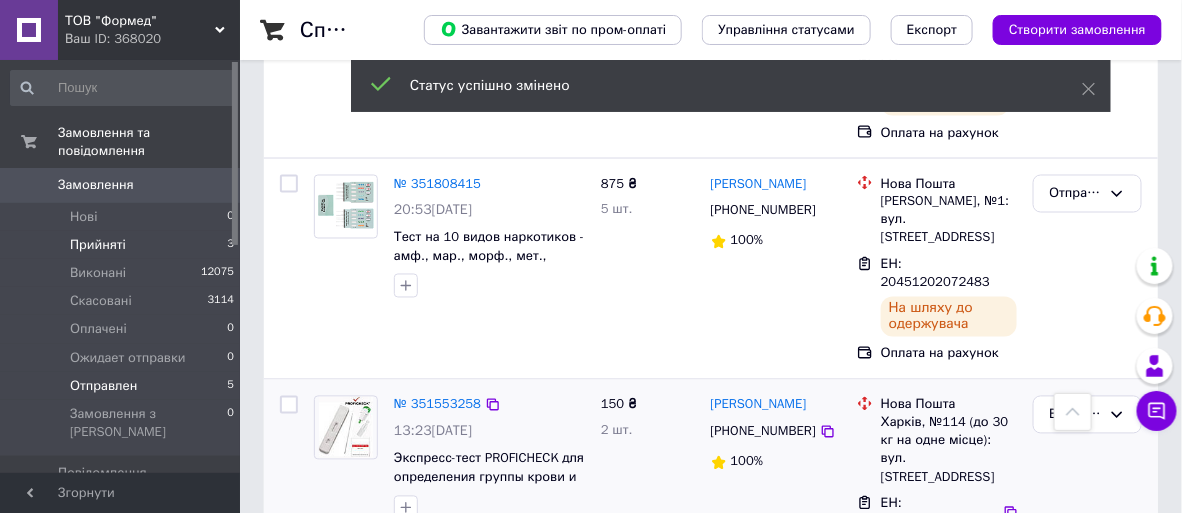 click on "Прийняті" at bounding box center [98, 245] 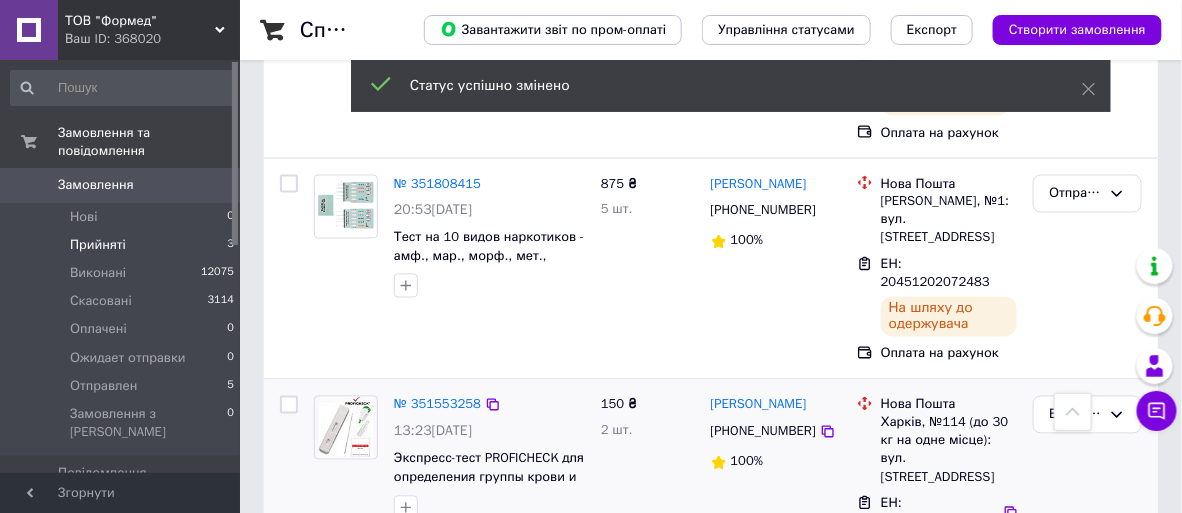 scroll, scrollTop: 0, scrollLeft: 0, axis: both 